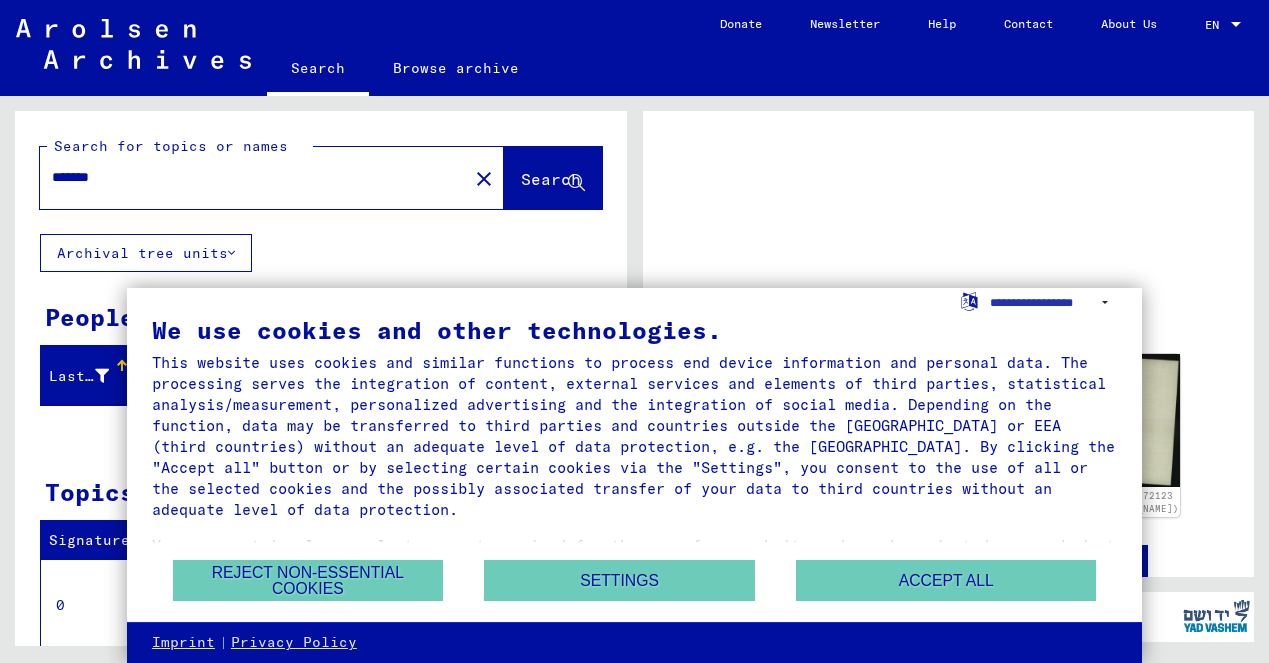 scroll, scrollTop: 0, scrollLeft: 0, axis: both 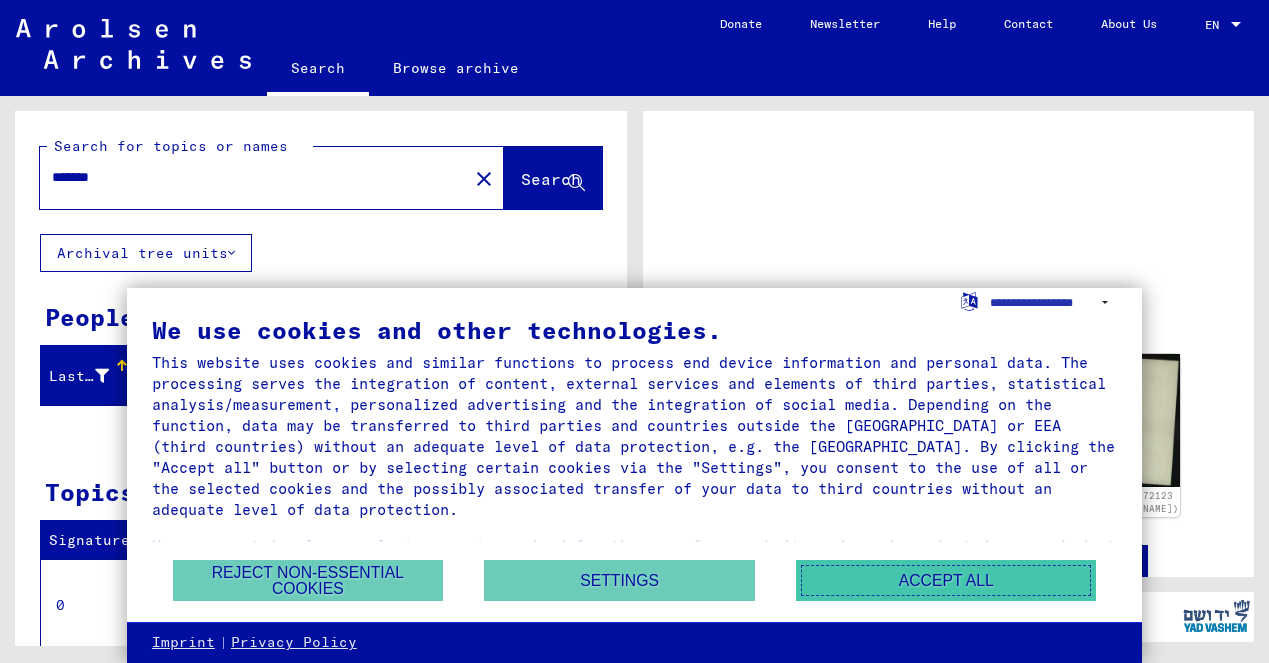 click on "Accept all" at bounding box center (946, 580) 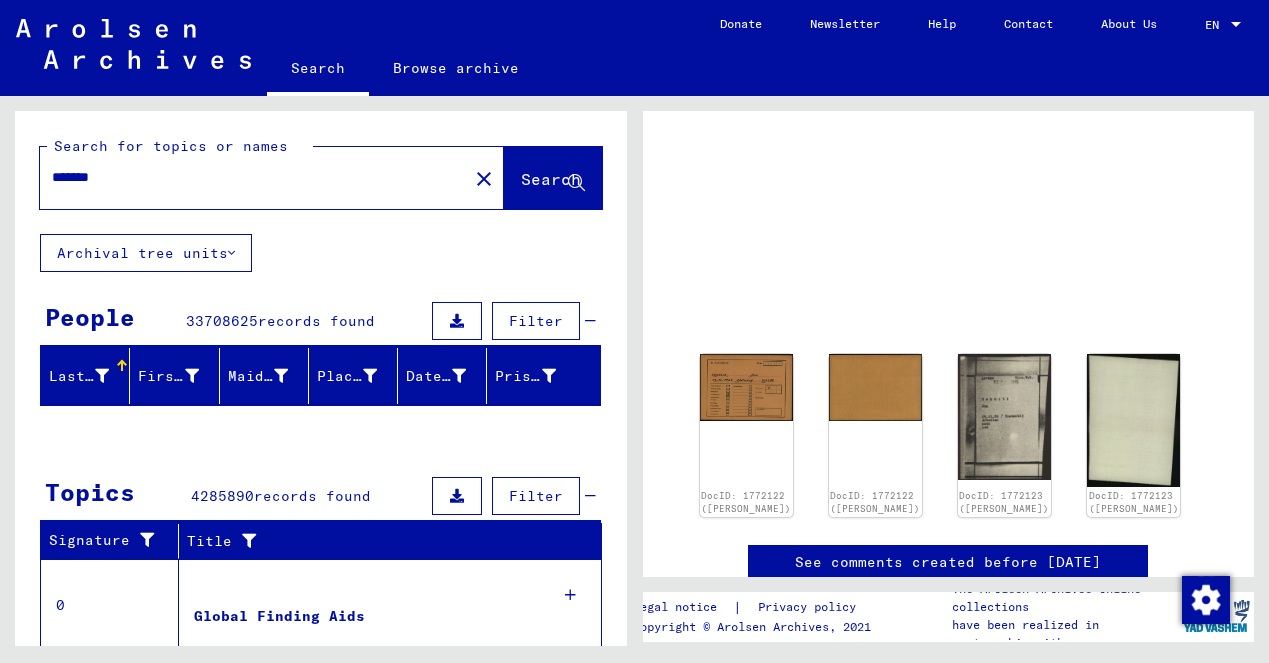 click on "close" 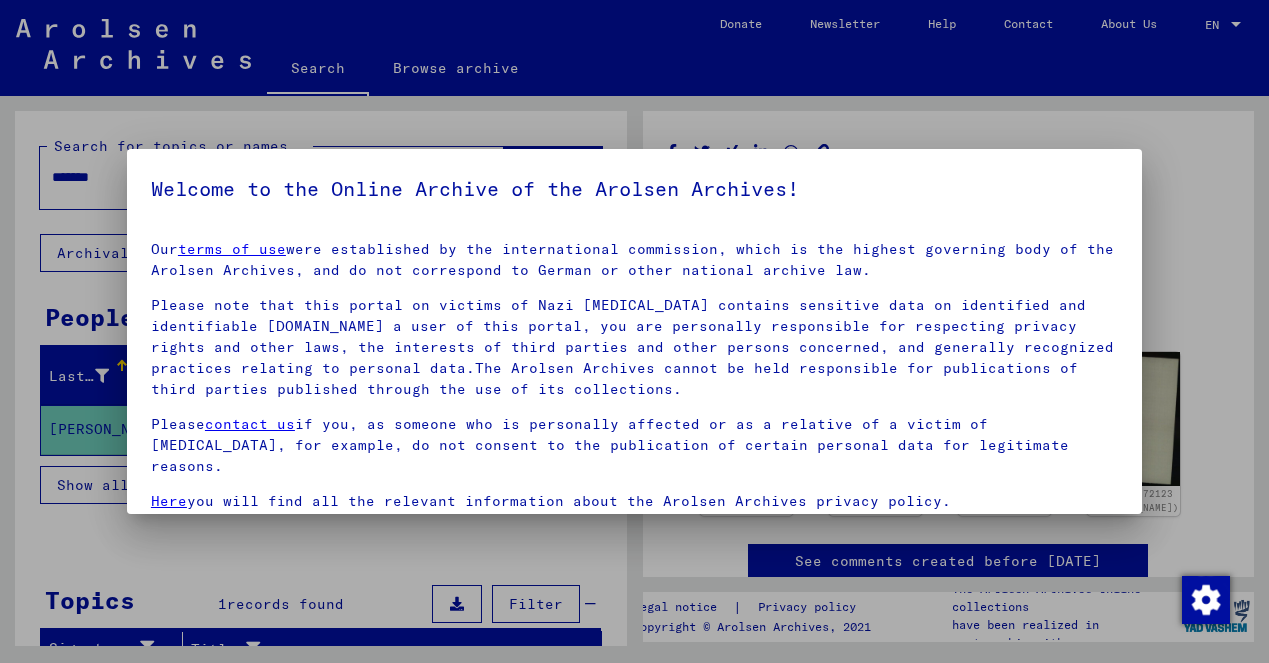 click at bounding box center [634, 331] 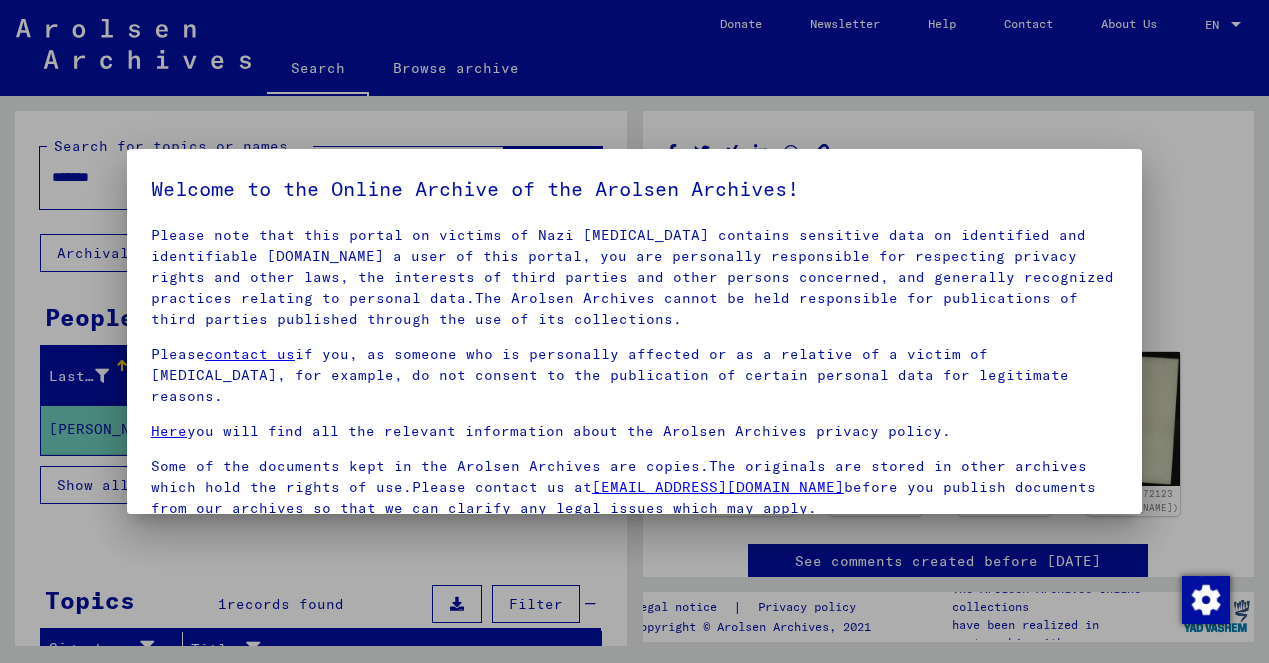 scroll, scrollTop: 0, scrollLeft: 0, axis: both 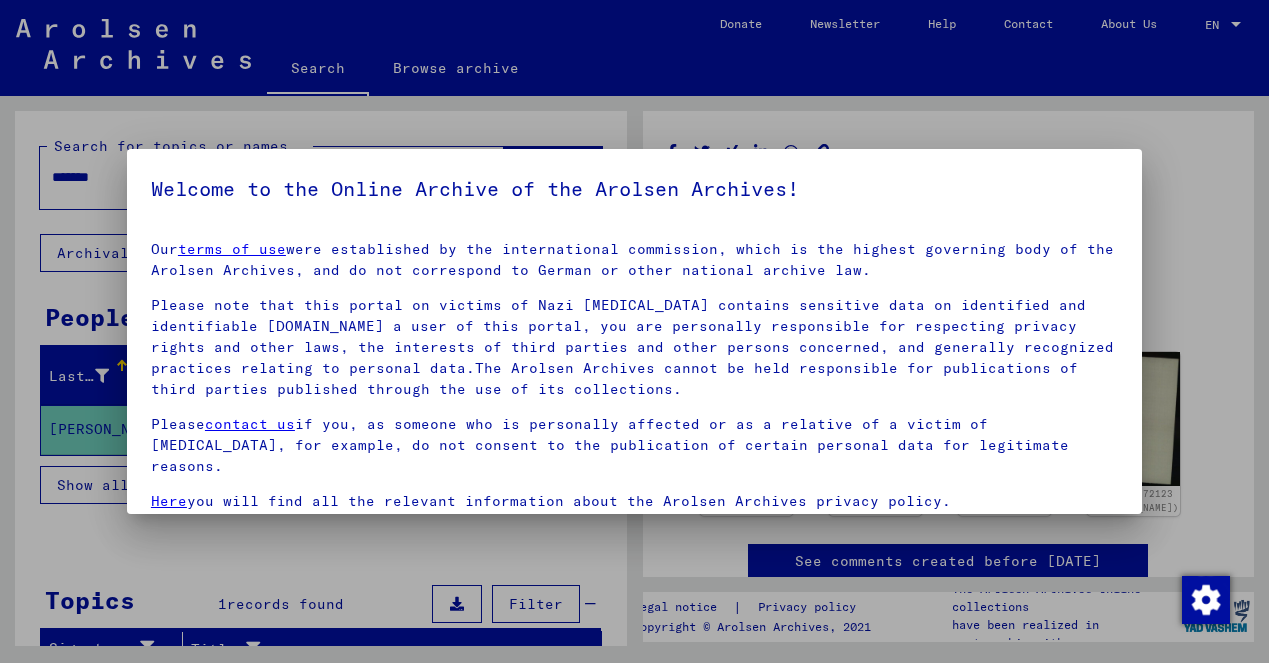 click at bounding box center [634, 331] 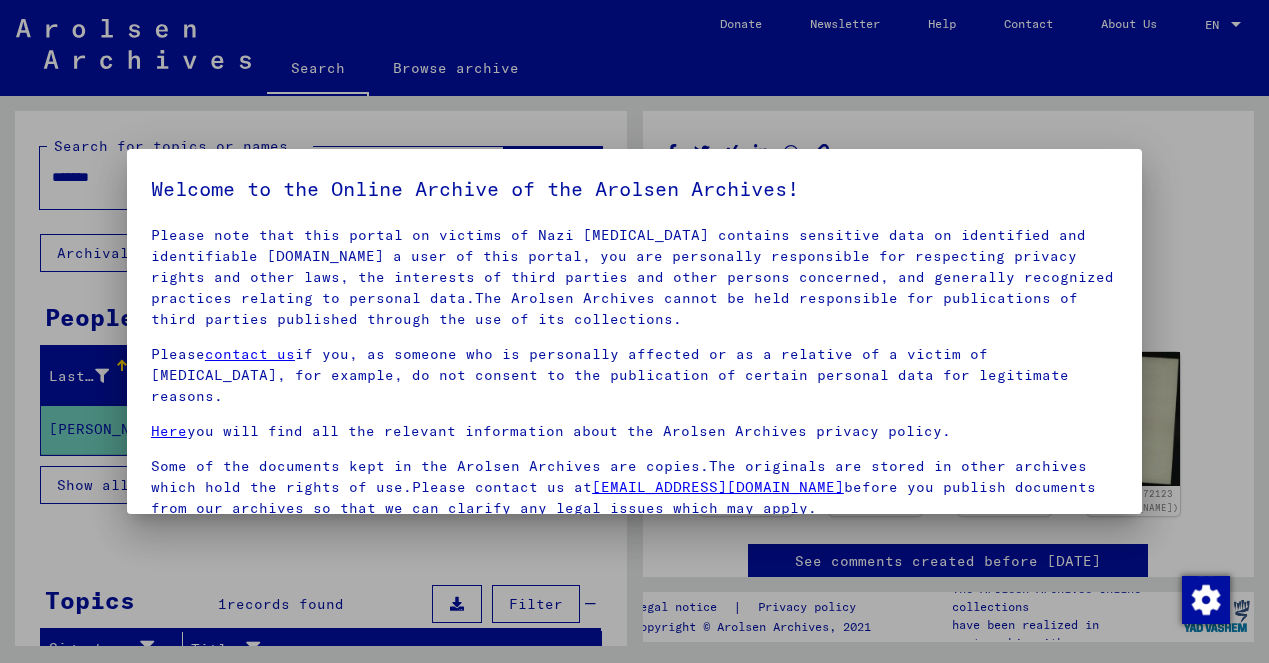scroll, scrollTop: 166, scrollLeft: 0, axis: vertical 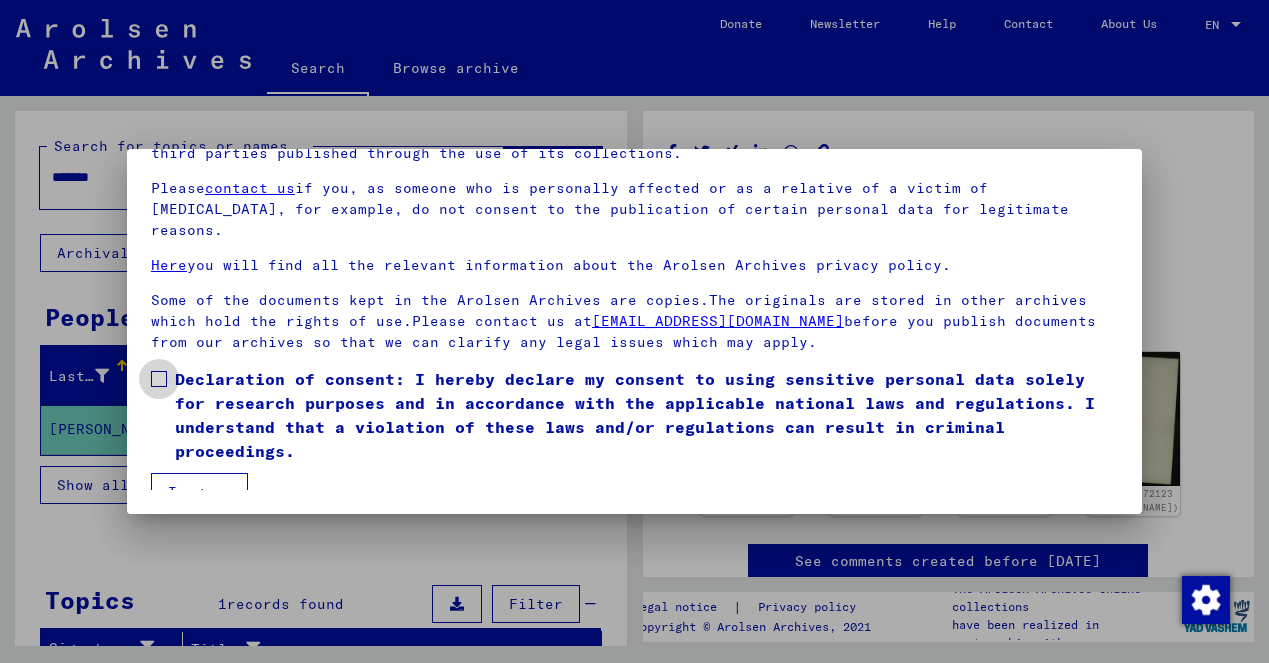 click on "Declaration of consent: I hereby declare my consent to using sensitive personal data solely for research purposes and in accordance with the applicable national laws and regulations. I understand that a violation of these laws and/or regulations can result in criminal proceedings." at bounding box center (634, 415) 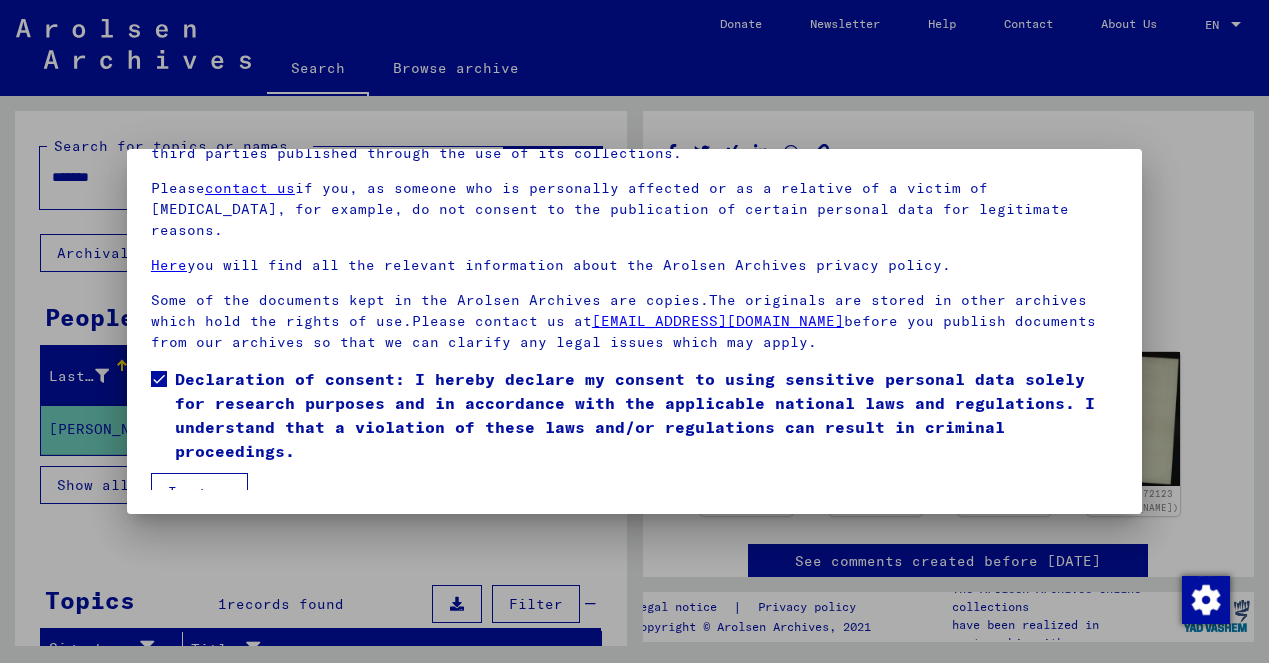 click on "I agree" at bounding box center [199, 492] 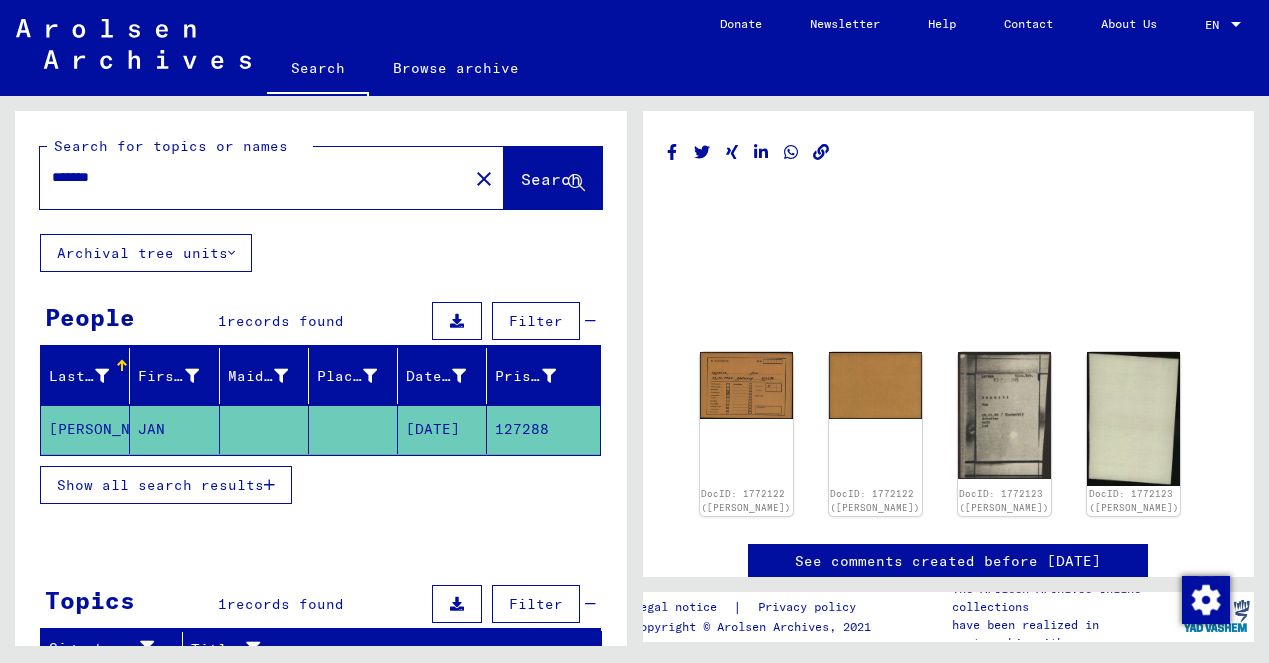 click on "*******" at bounding box center [254, 177] 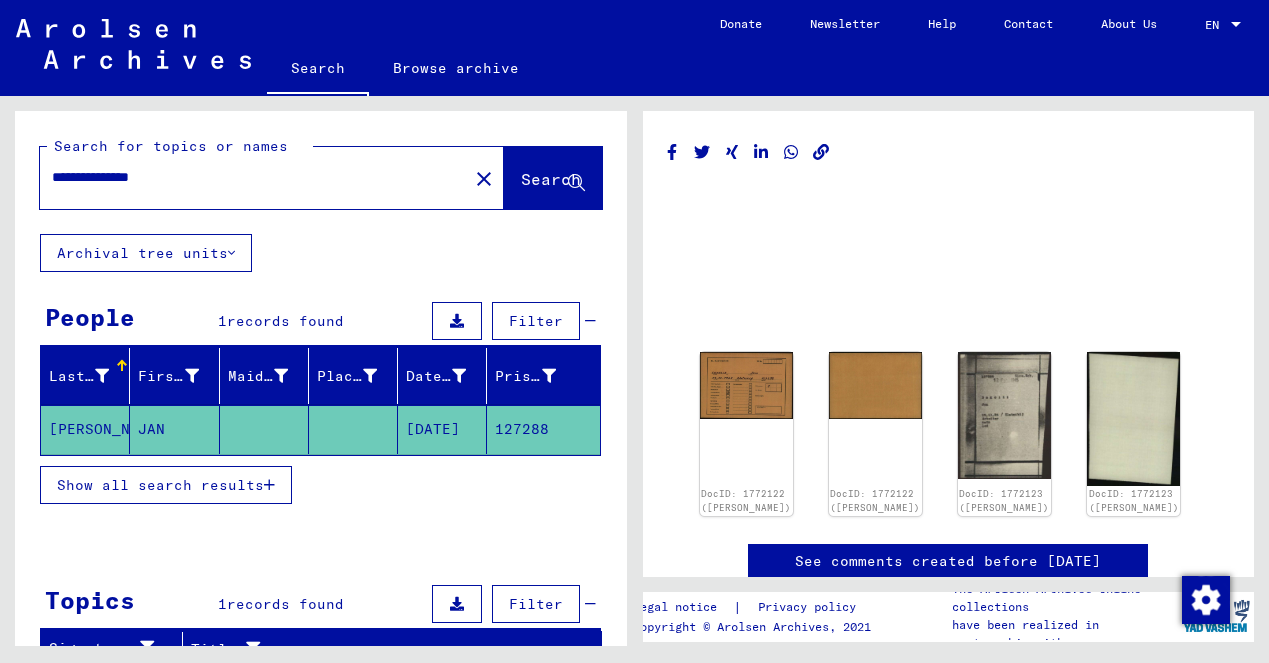 click on "Search" 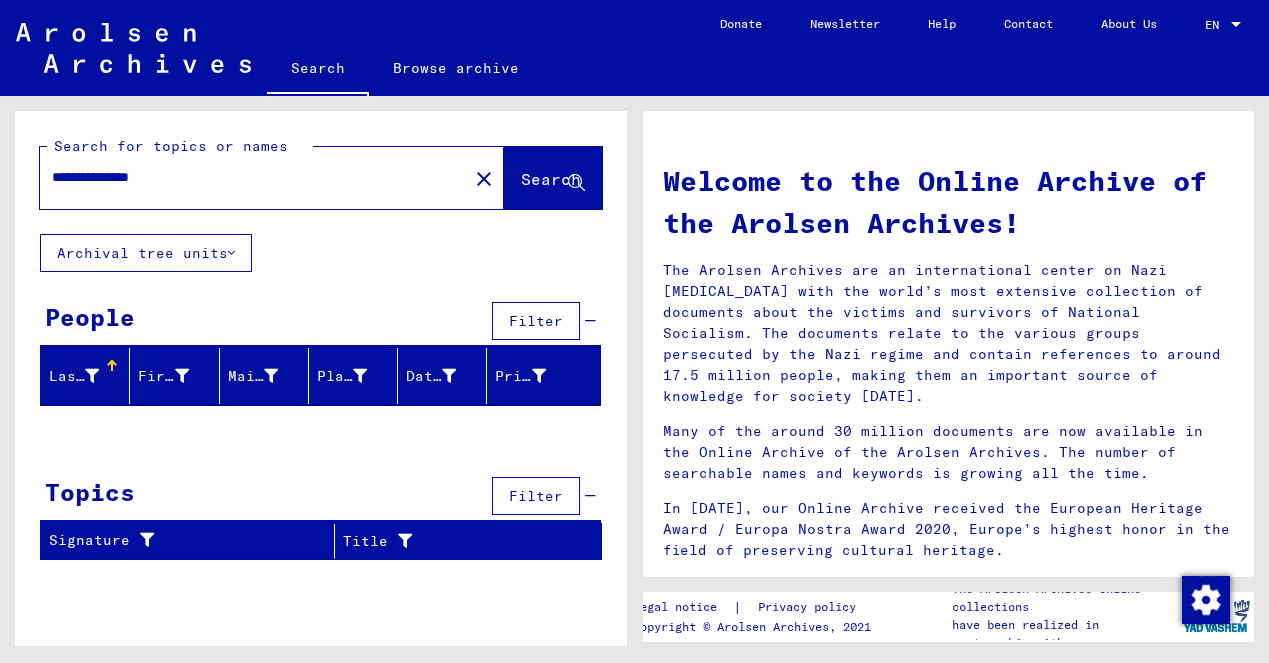 click on "**********" at bounding box center [248, 177] 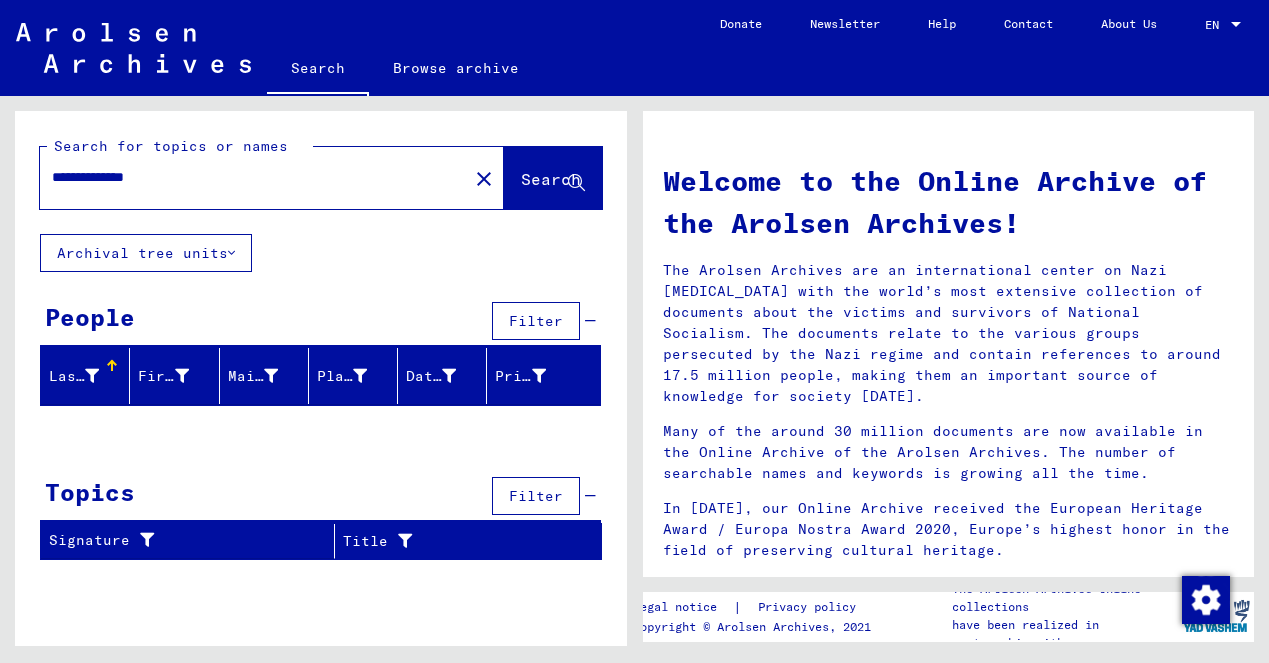 click on "Search" 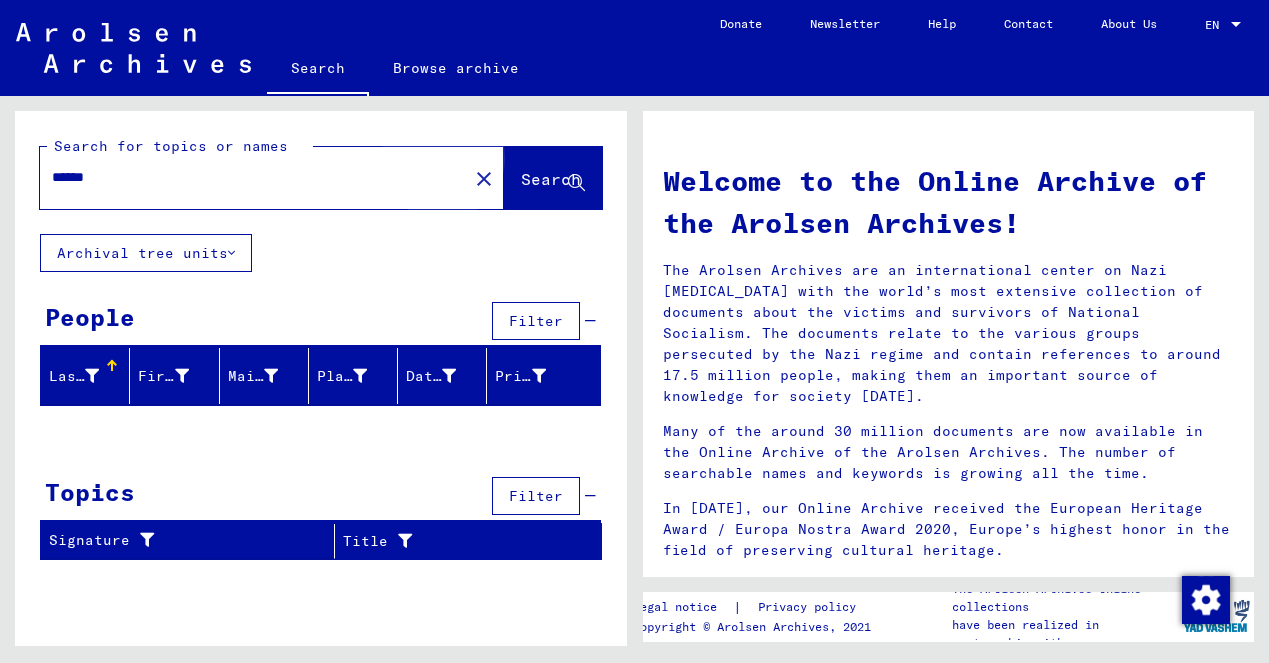 click on "Search" 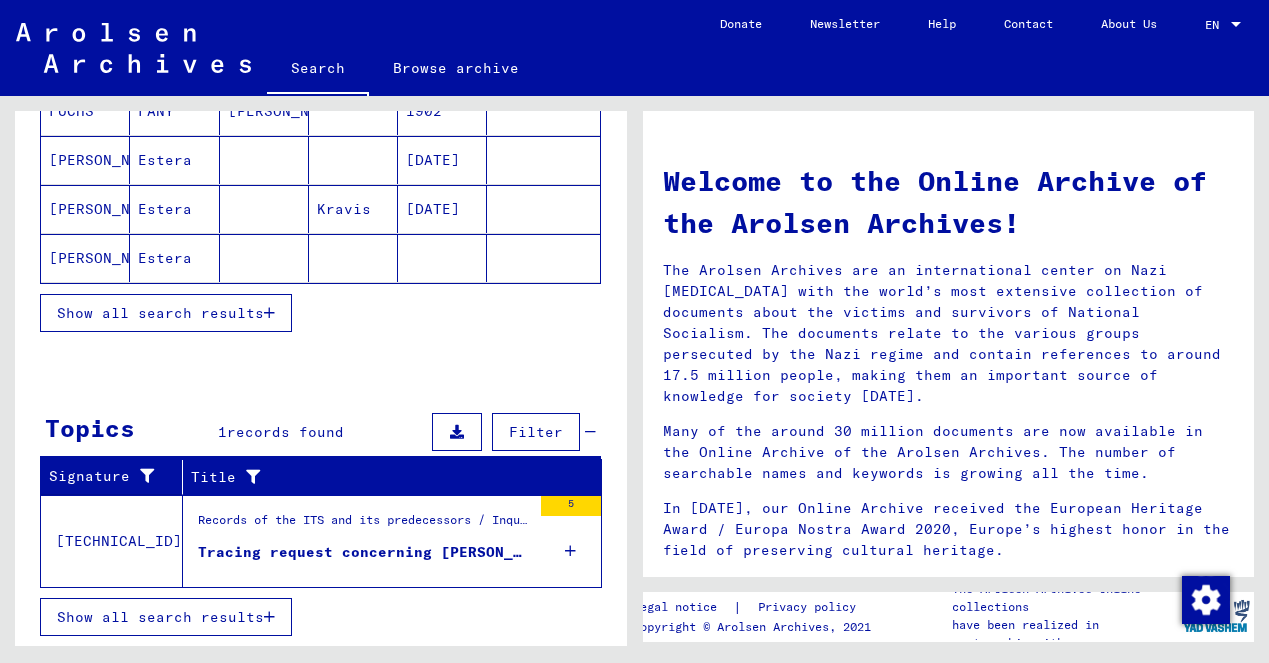 scroll, scrollTop: 0, scrollLeft: 0, axis: both 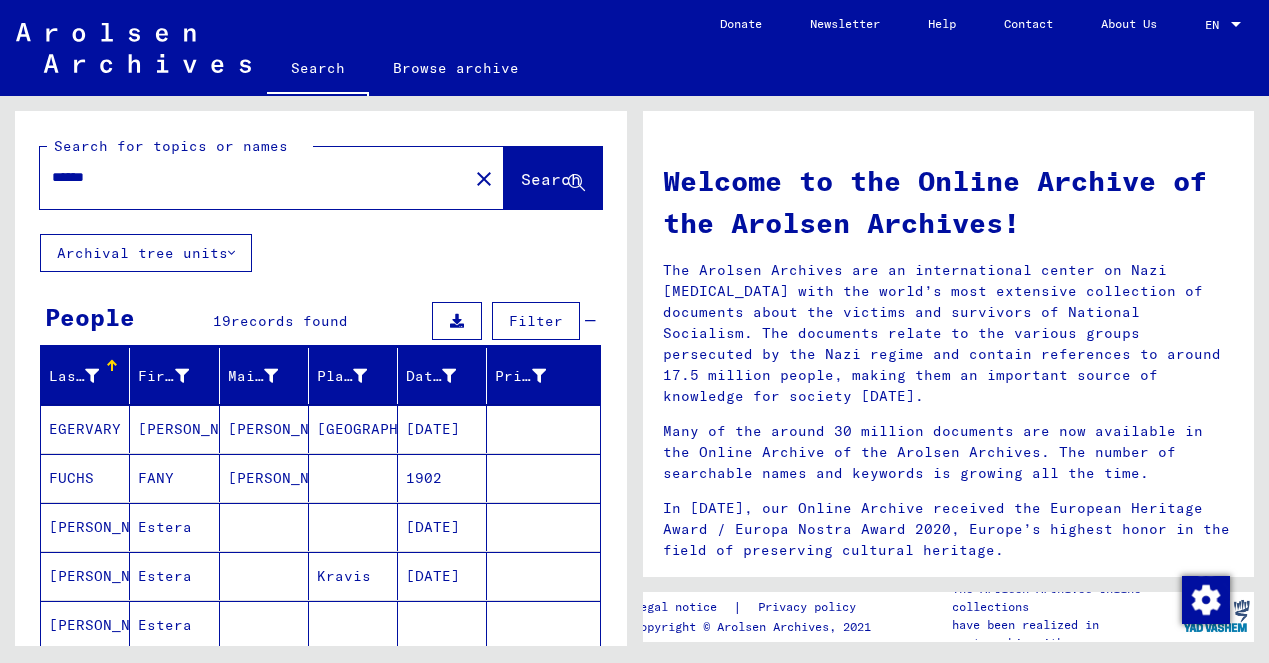 click on "******" at bounding box center [248, 177] 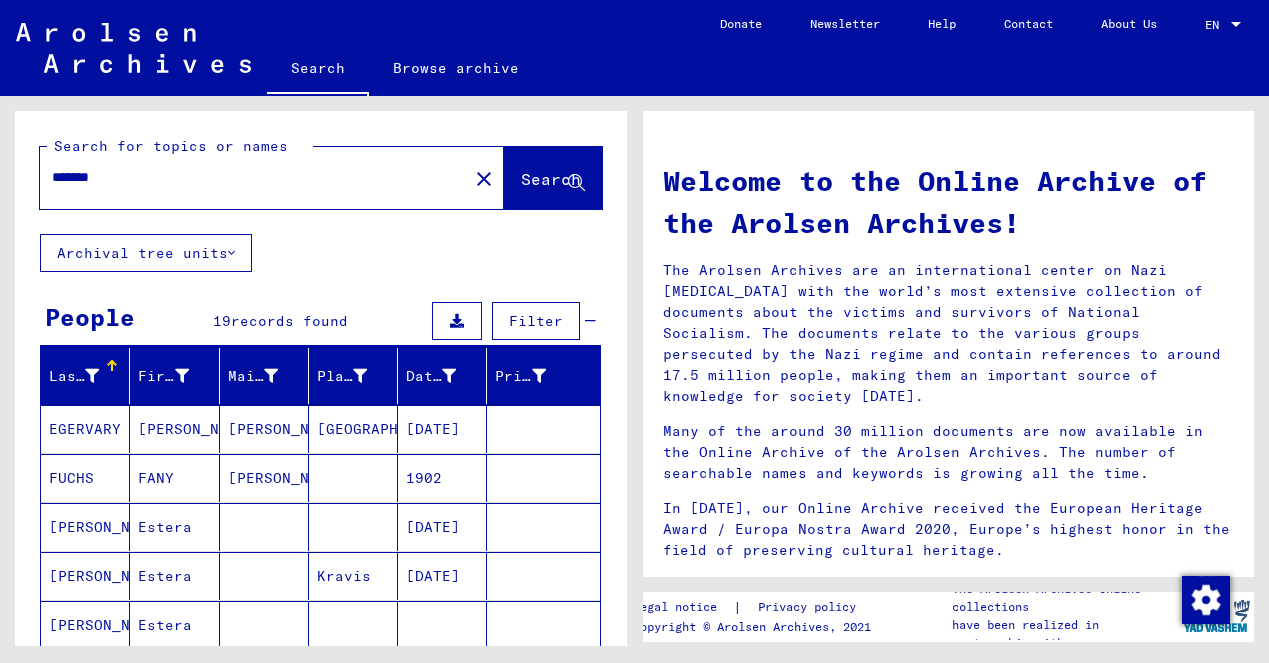 type on "*******" 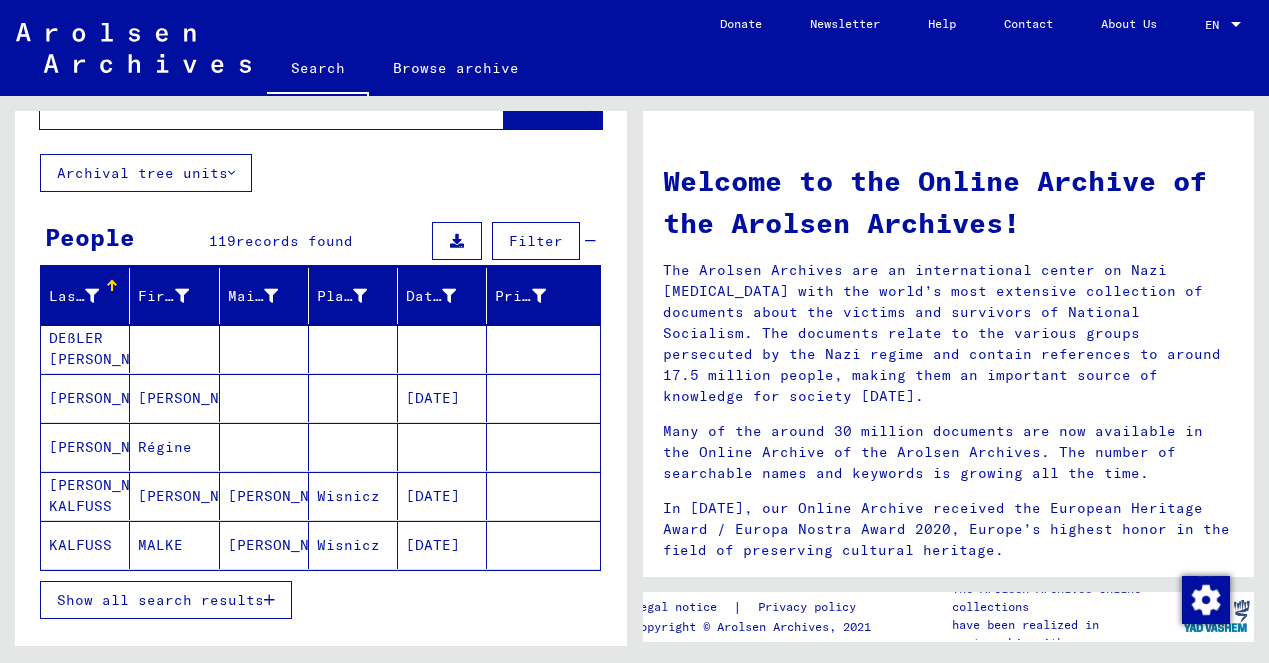 scroll, scrollTop: 111, scrollLeft: 0, axis: vertical 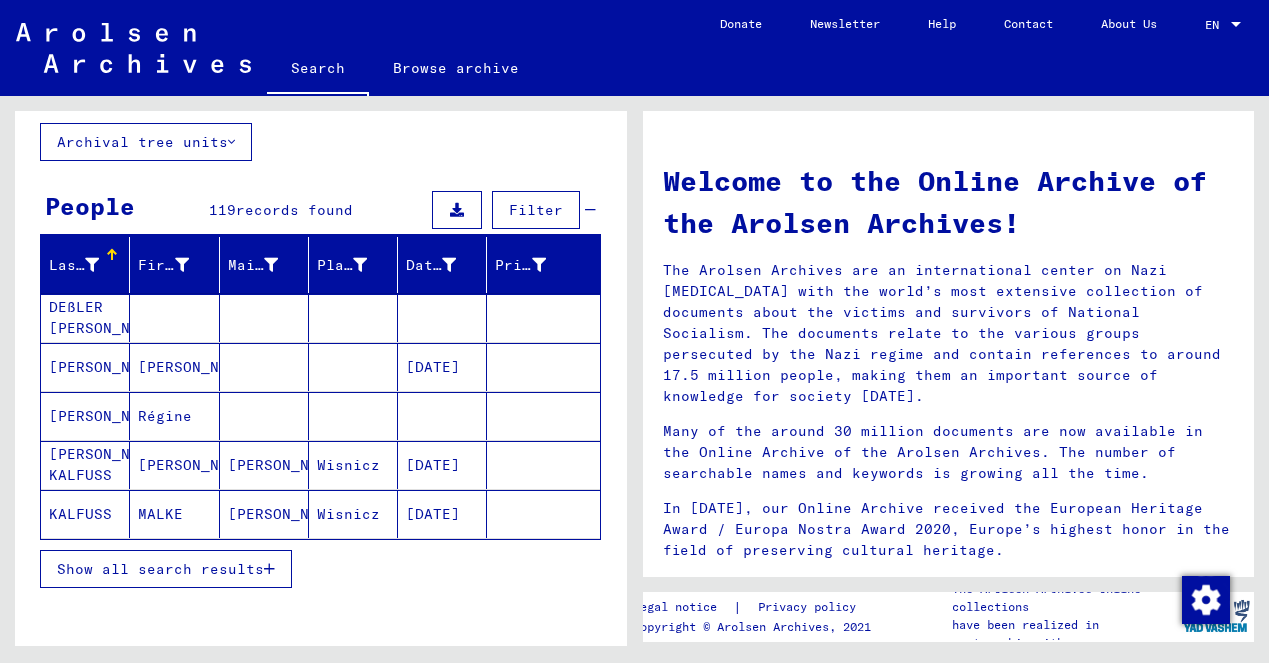 click at bounding box center [269, 569] 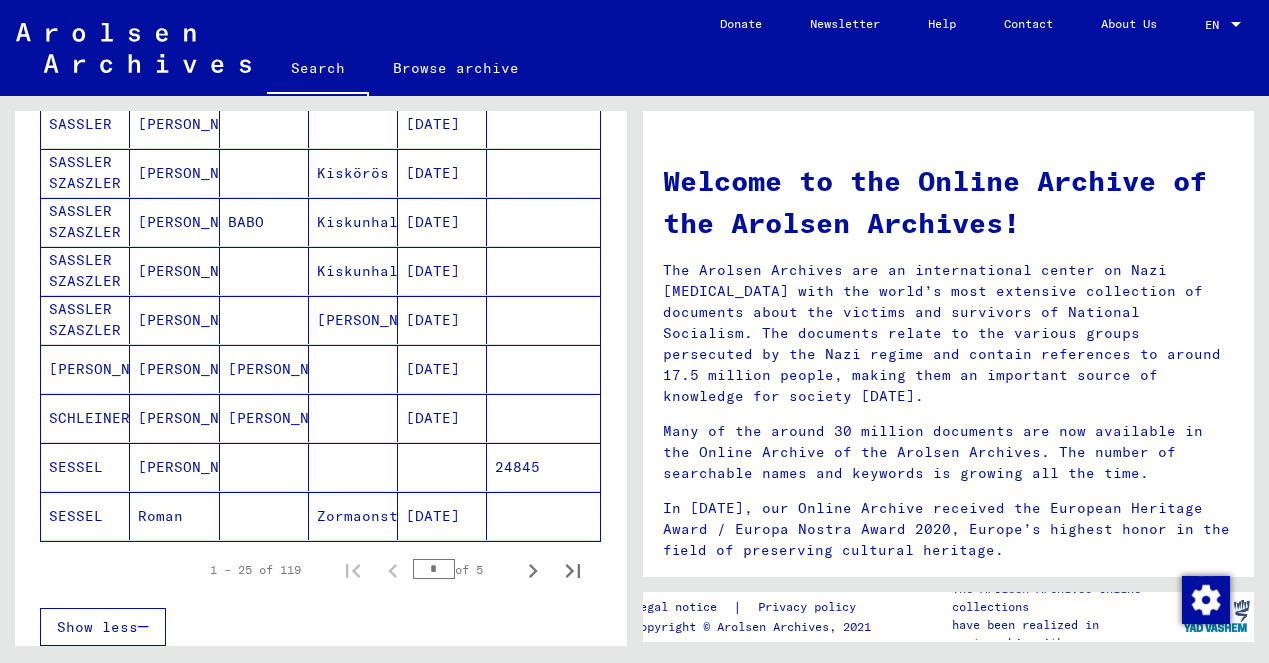 scroll, scrollTop: 1091, scrollLeft: 0, axis: vertical 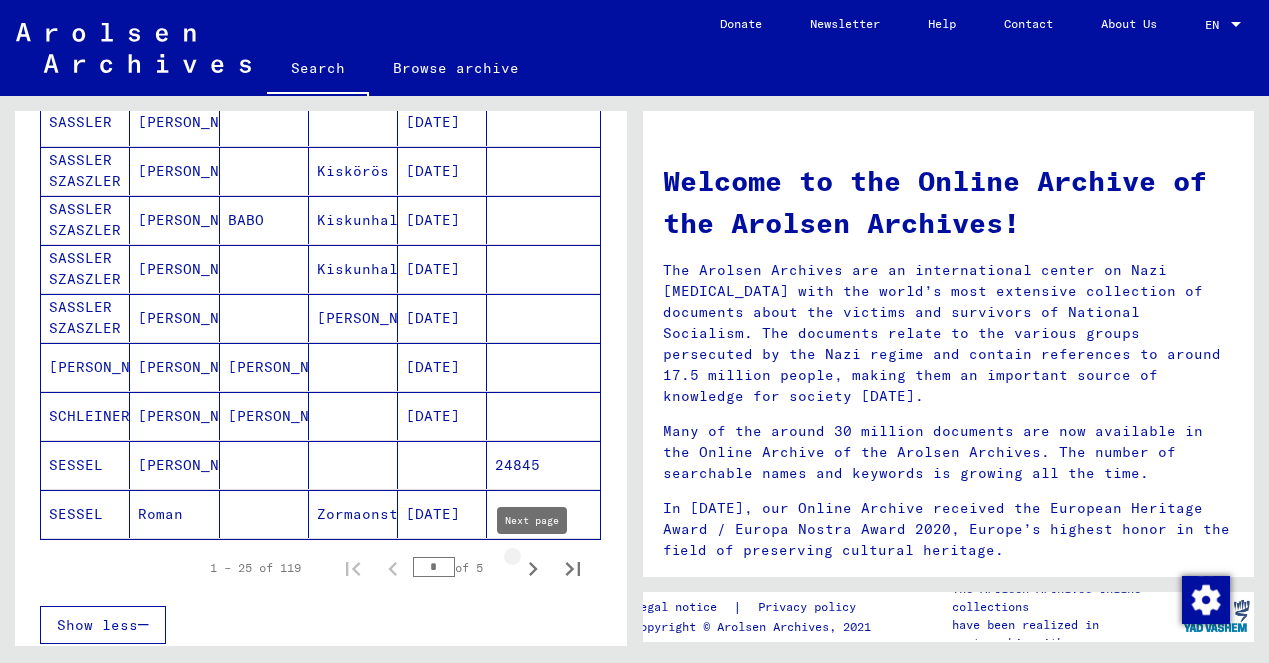 click 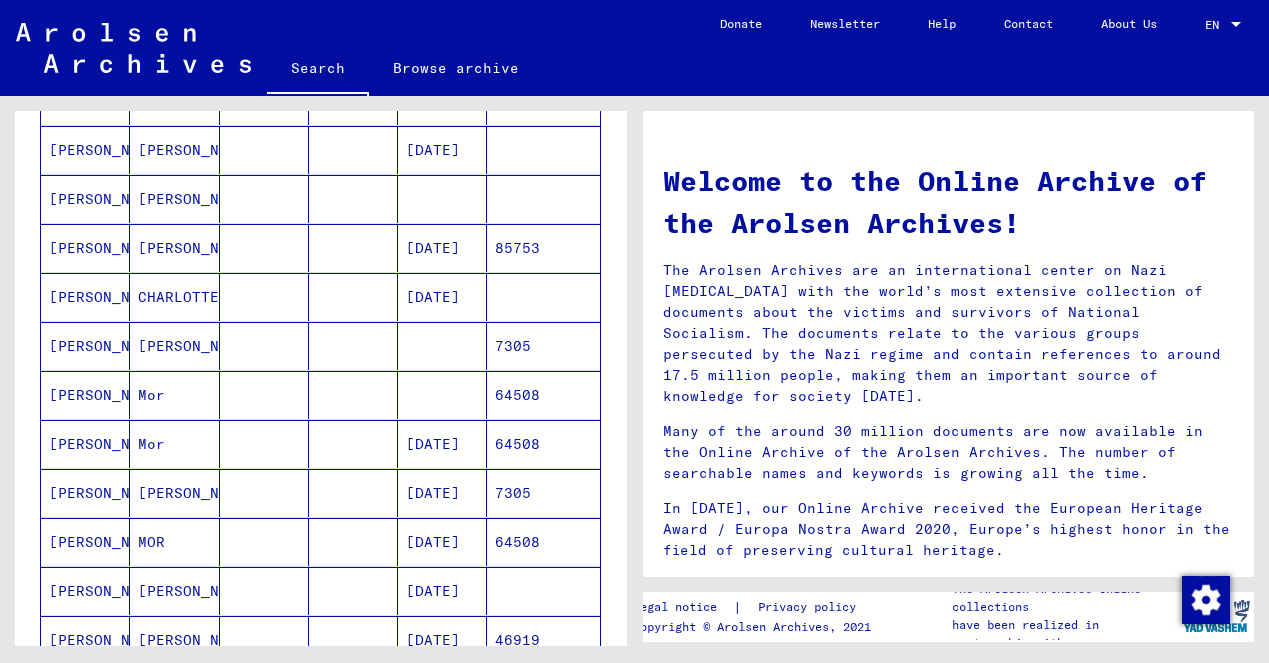 scroll, scrollTop: 751, scrollLeft: 0, axis: vertical 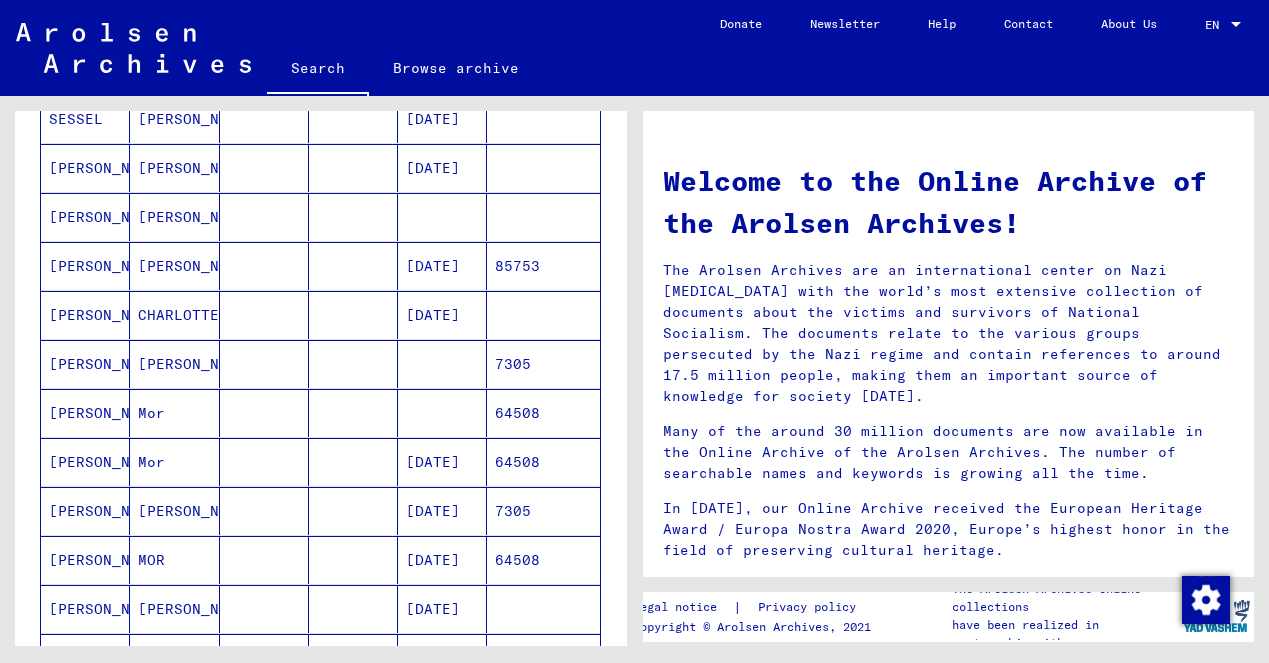 click on "[PERSON_NAME]" at bounding box center (85, 364) 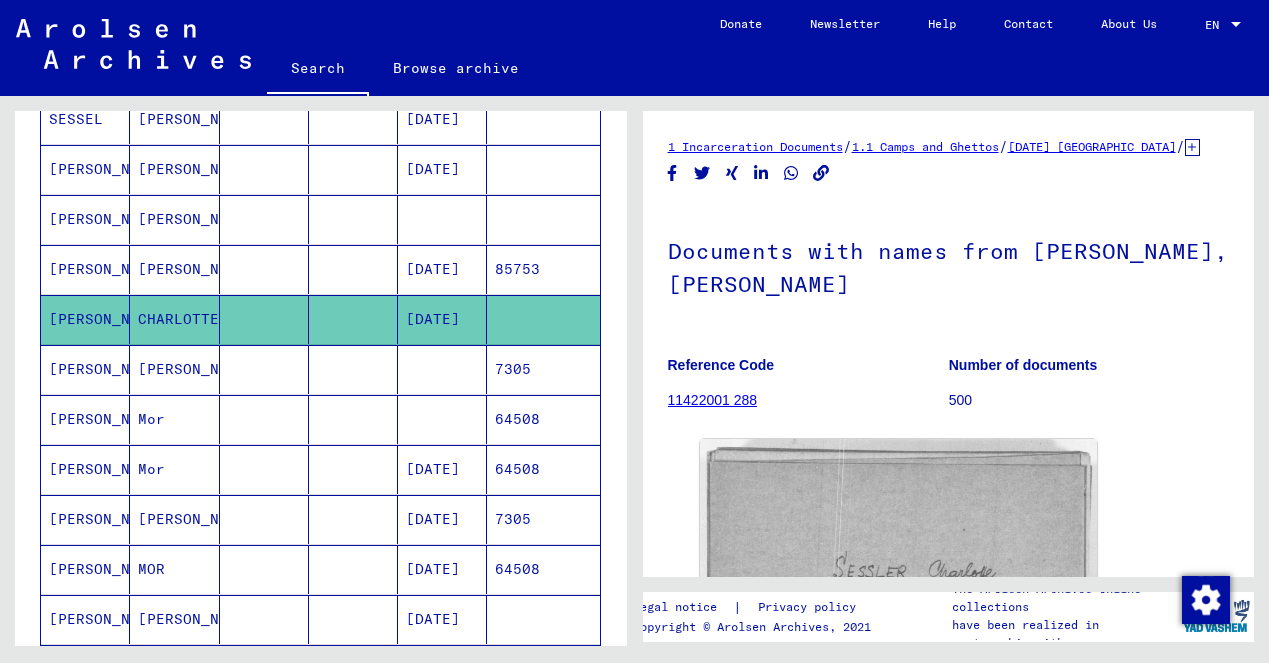 scroll, scrollTop: 0, scrollLeft: 0, axis: both 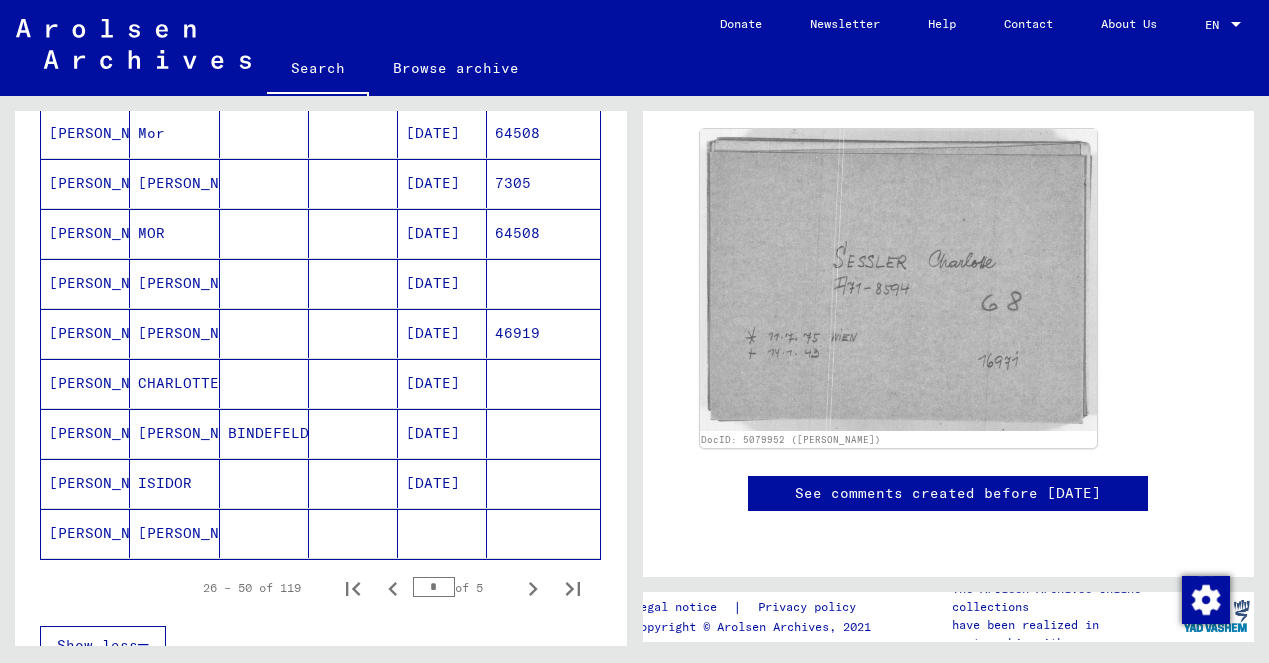 click on "CHARLOTTE" at bounding box center (174, 433) 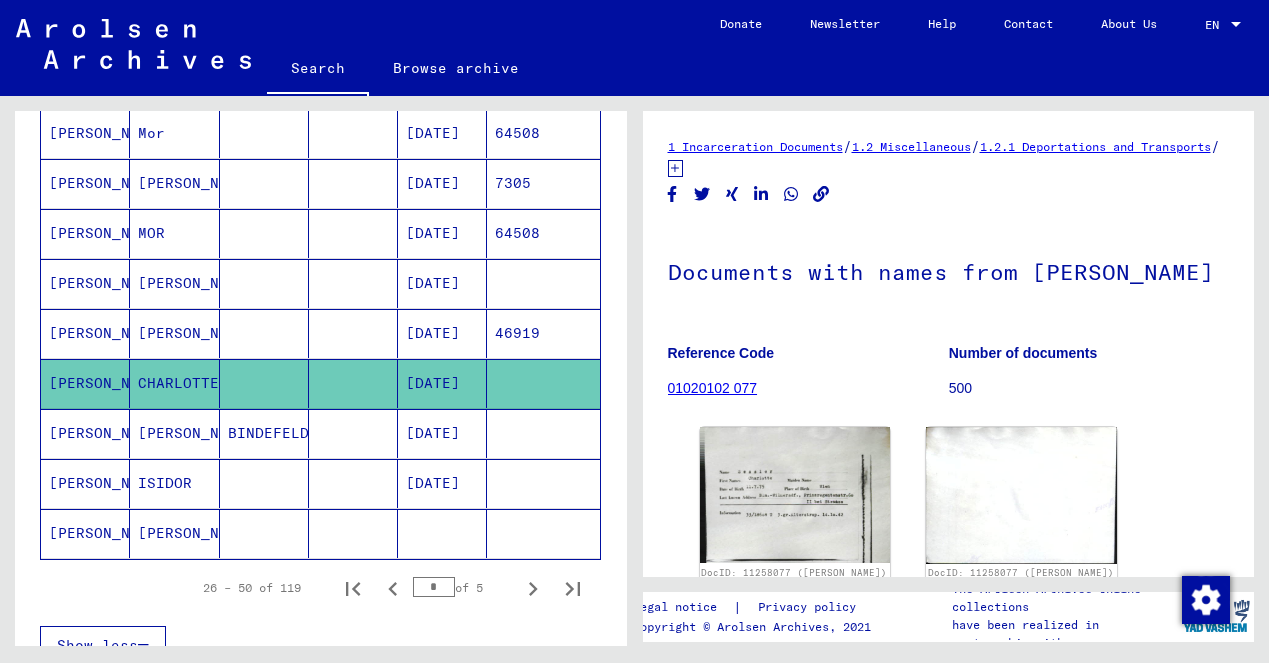 scroll, scrollTop: 0, scrollLeft: 0, axis: both 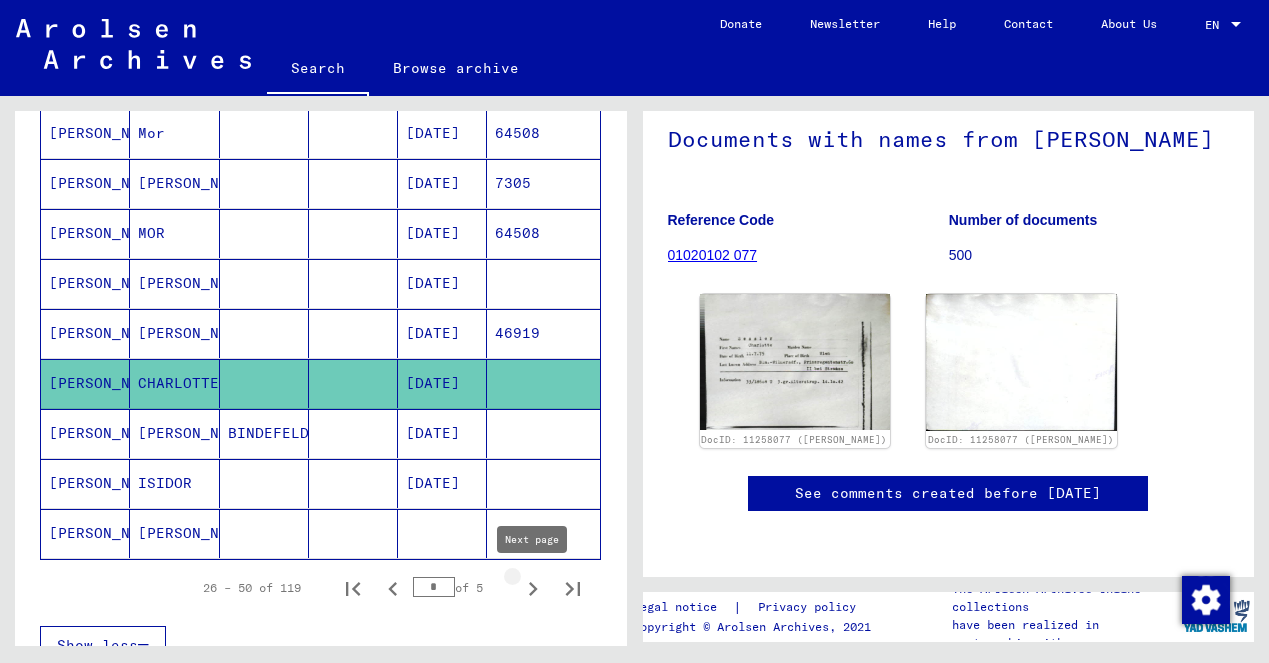 click 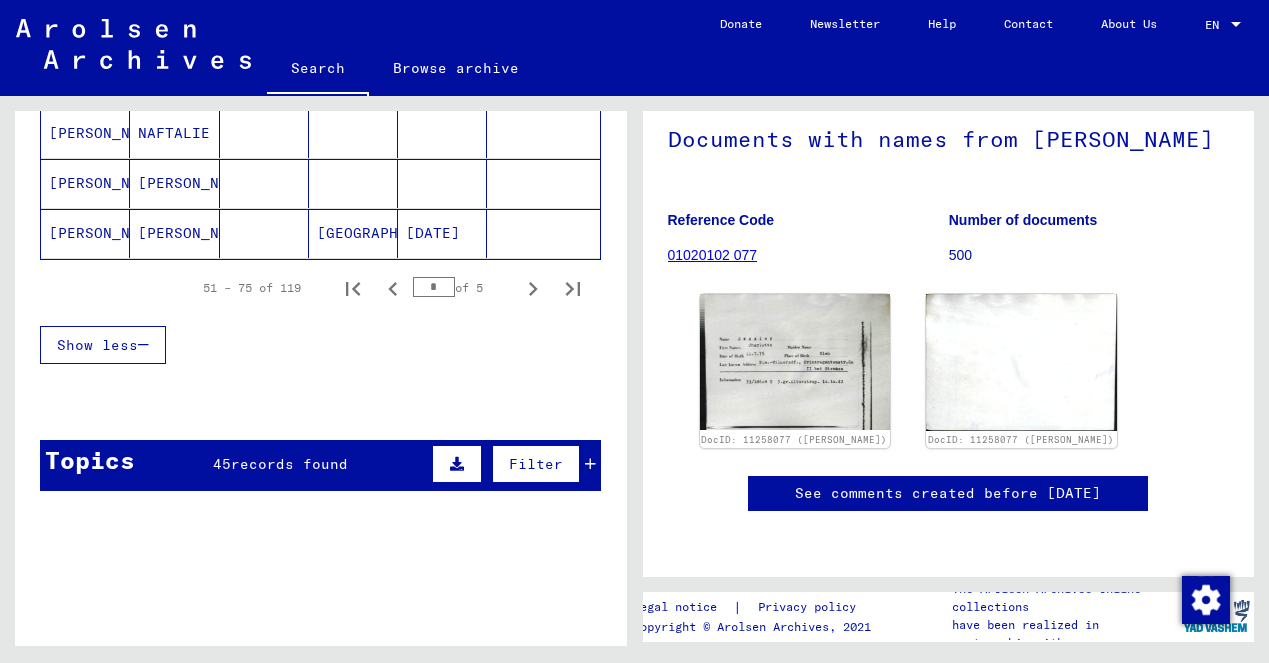 scroll, scrollTop: 1397, scrollLeft: 0, axis: vertical 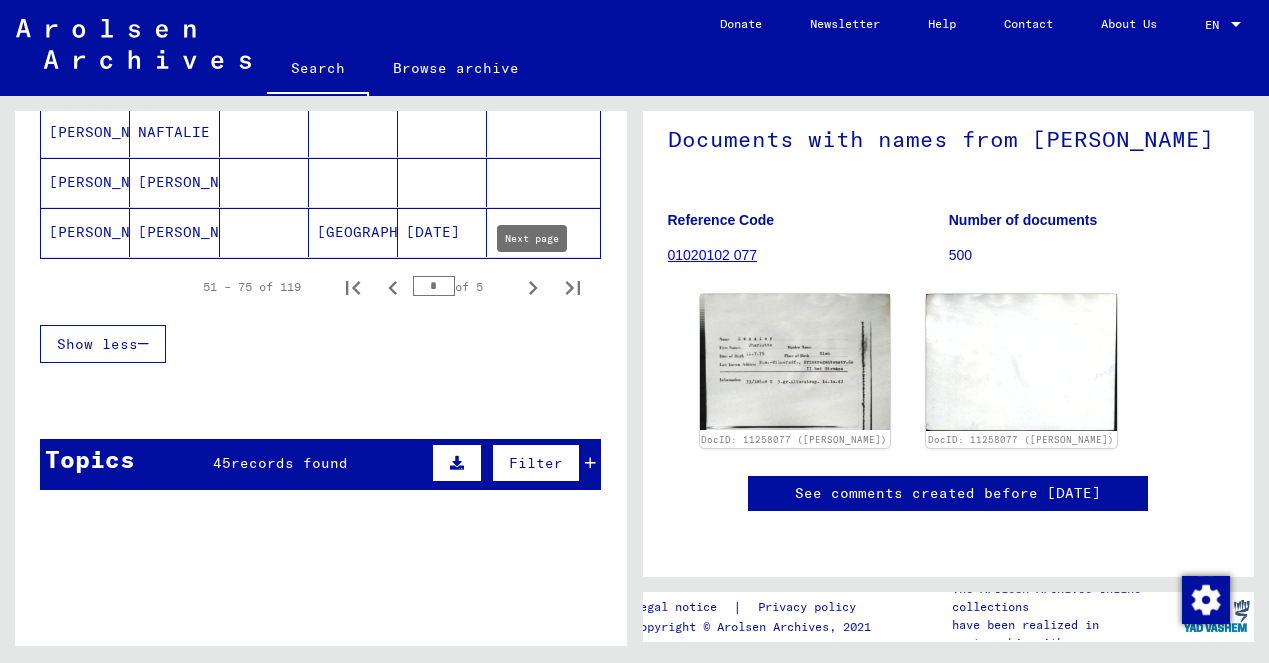 click 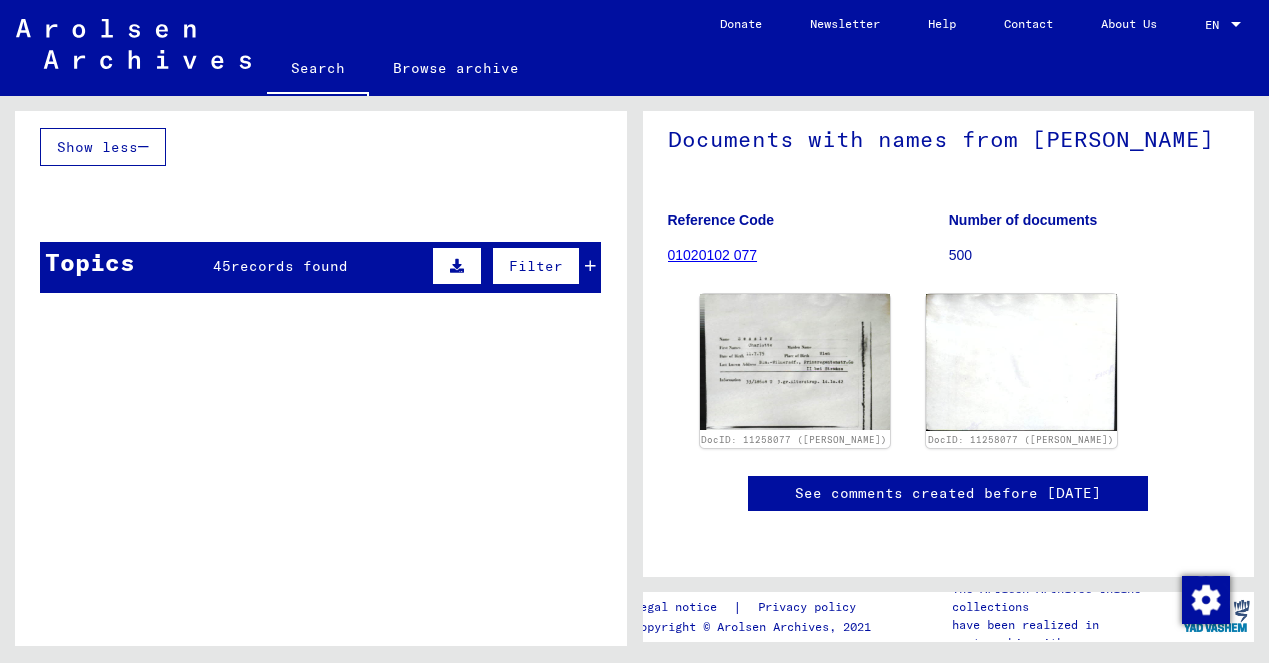 scroll, scrollTop: 1239, scrollLeft: 0, axis: vertical 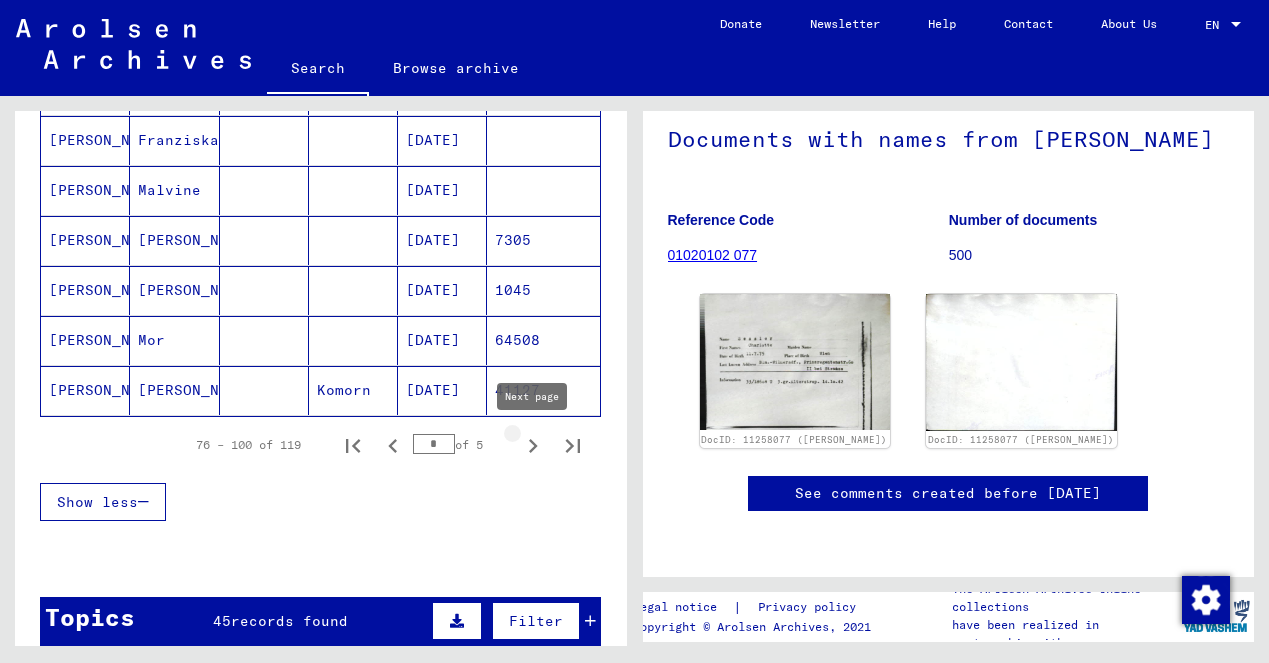 click 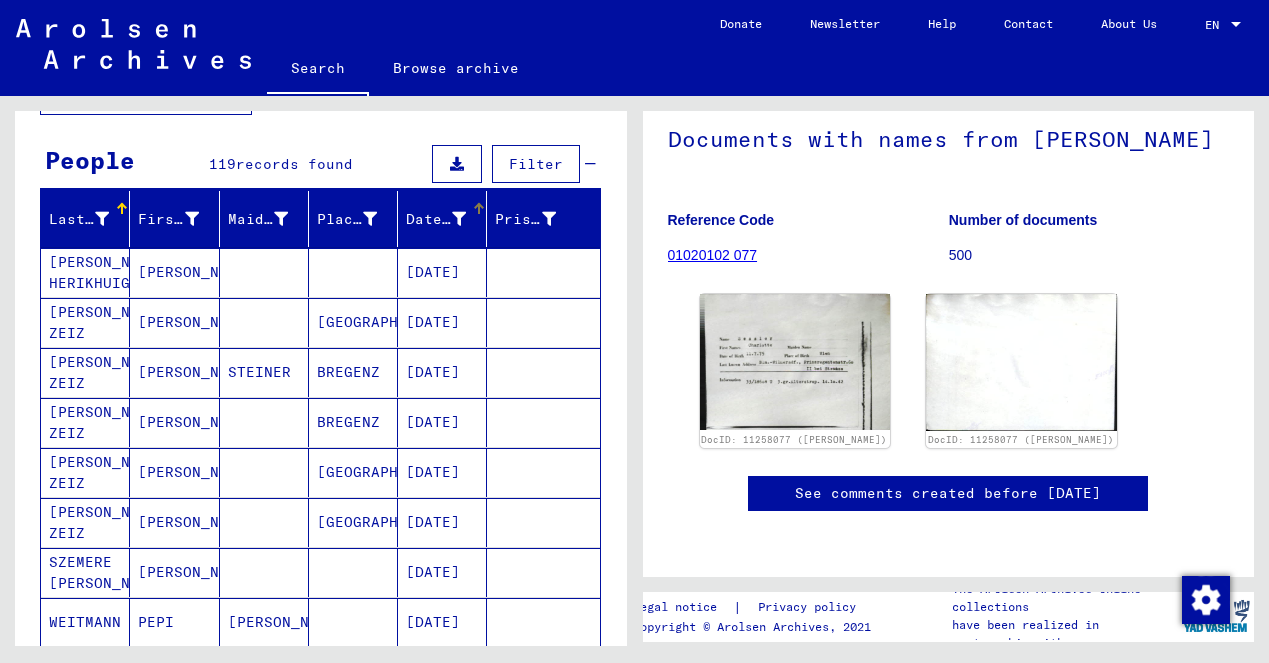 scroll, scrollTop: 0, scrollLeft: 0, axis: both 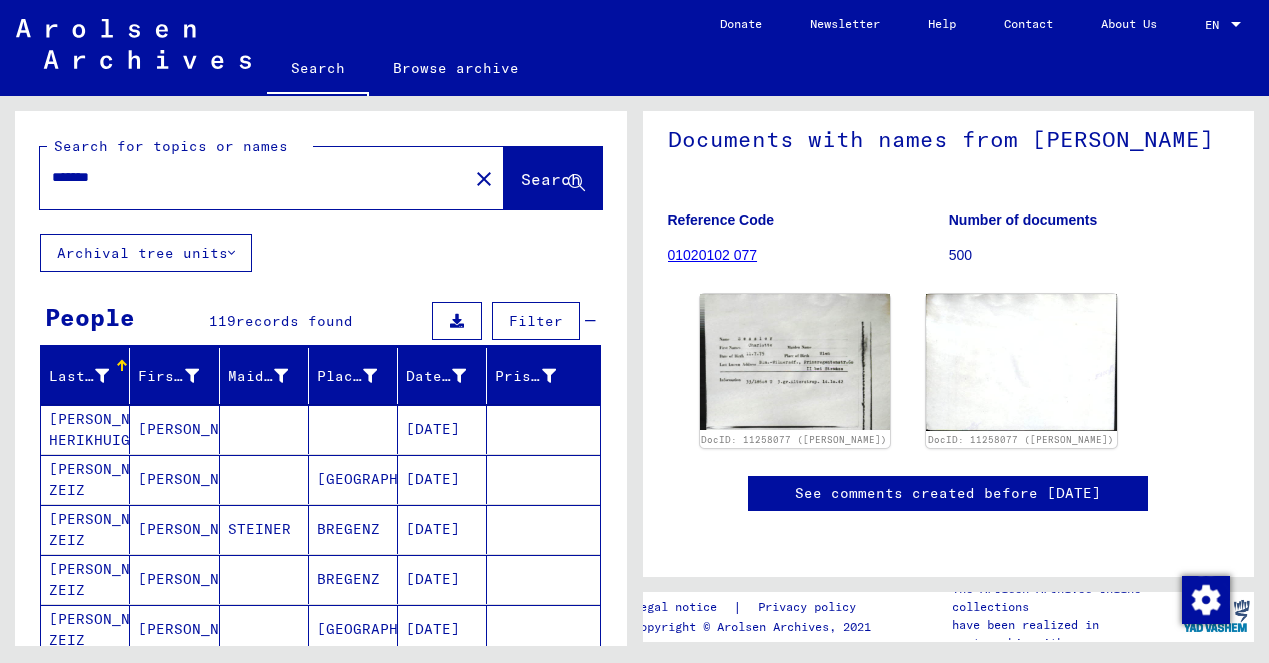 click 